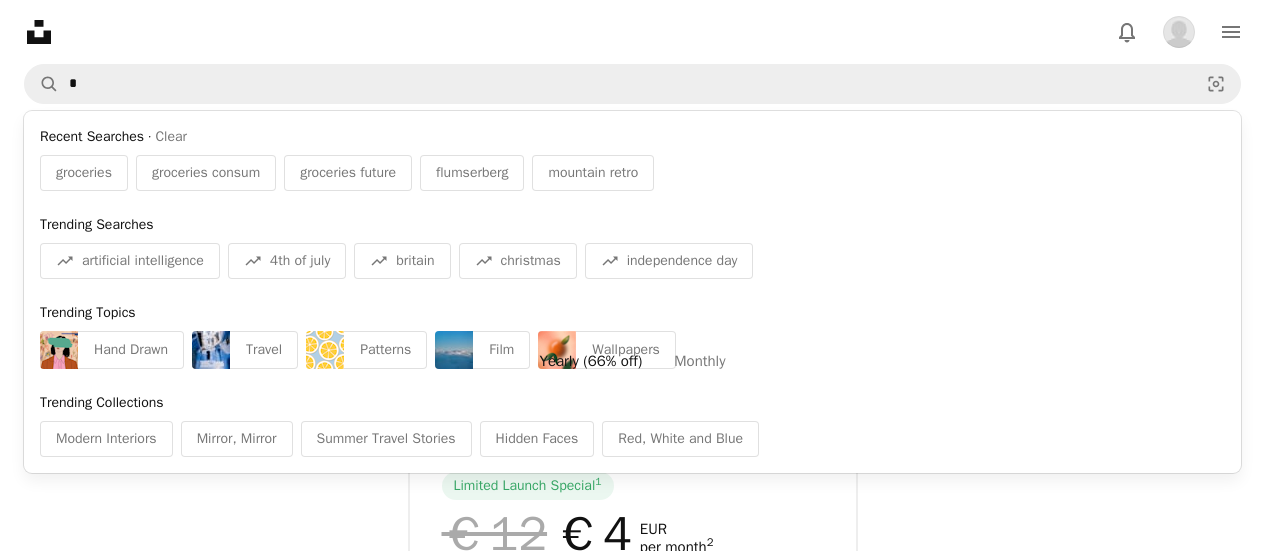 scroll, scrollTop: 0, scrollLeft: 0, axis: both 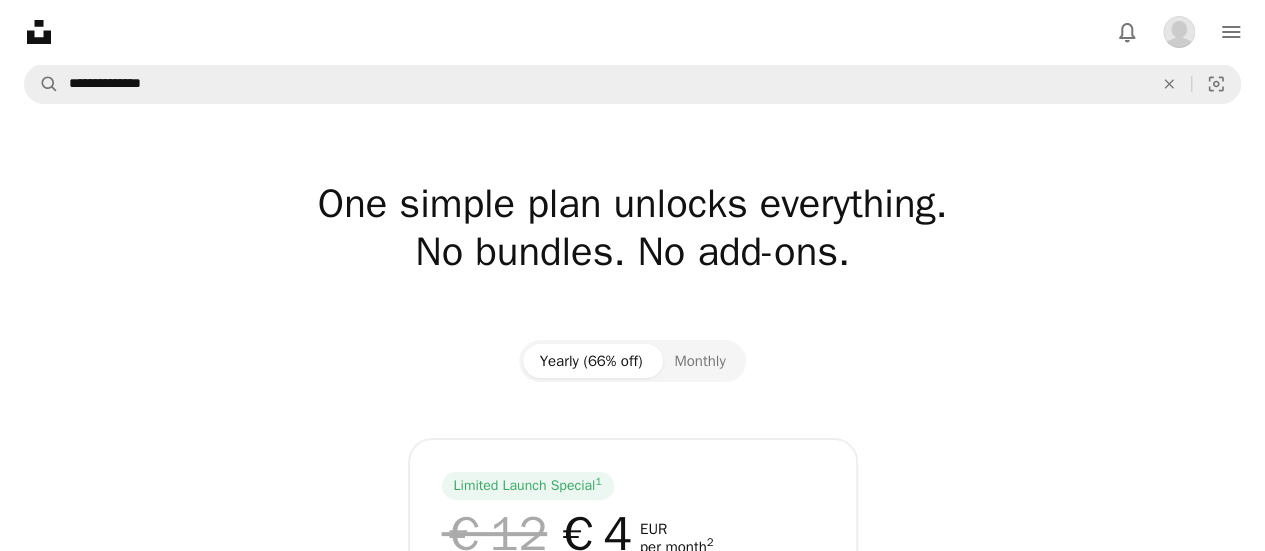 type on "**********" 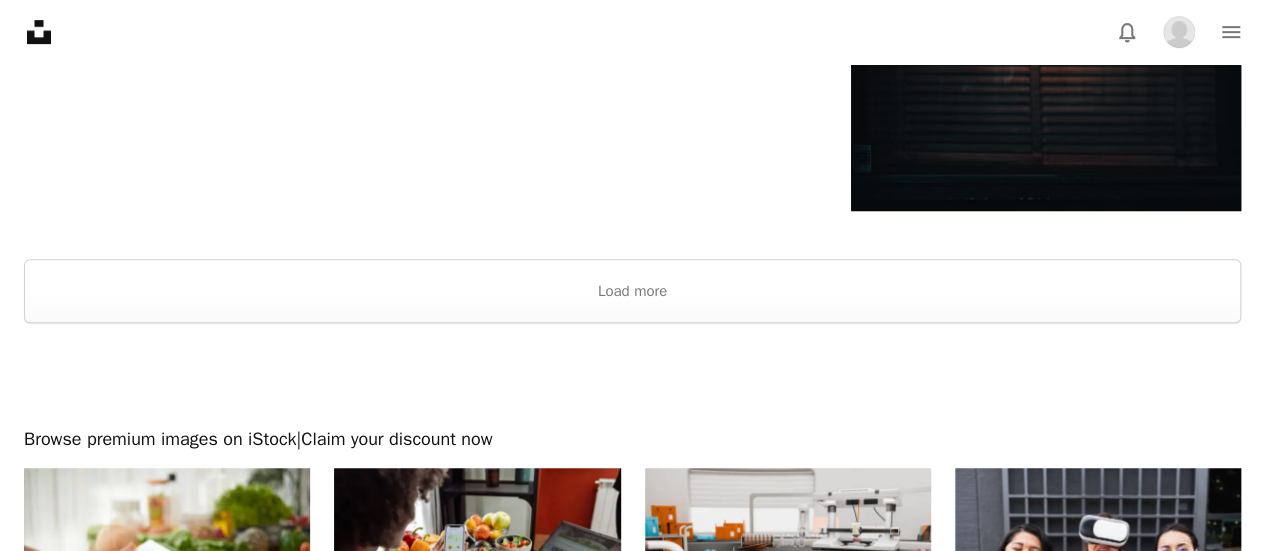 scroll, scrollTop: 4116, scrollLeft: 0, axis: vertical 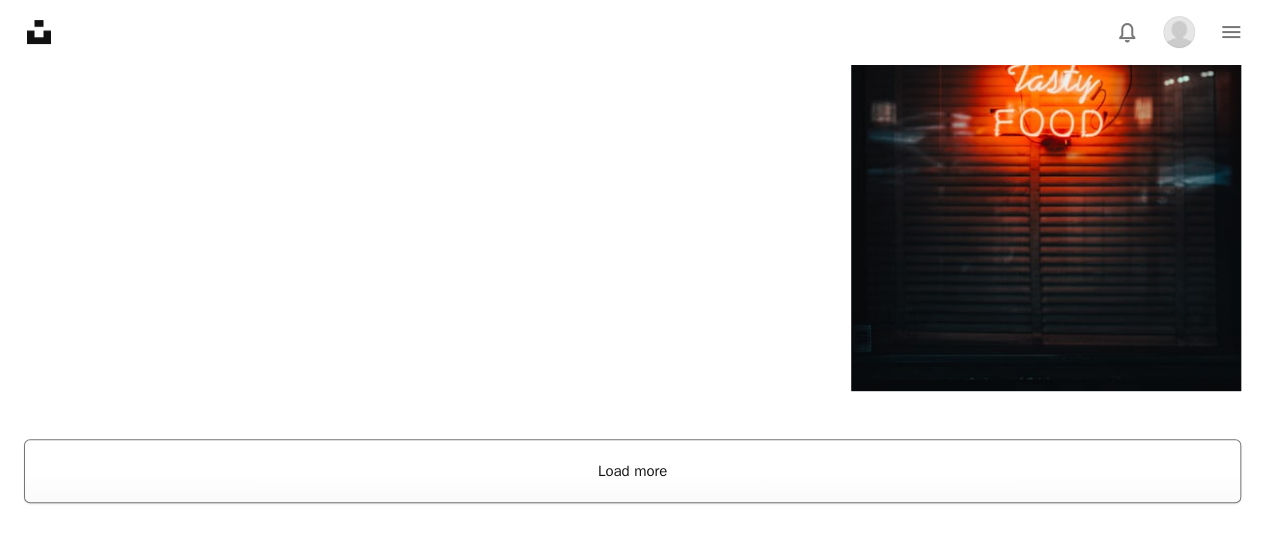 click on "Load more" at bounding box center (632, 471) 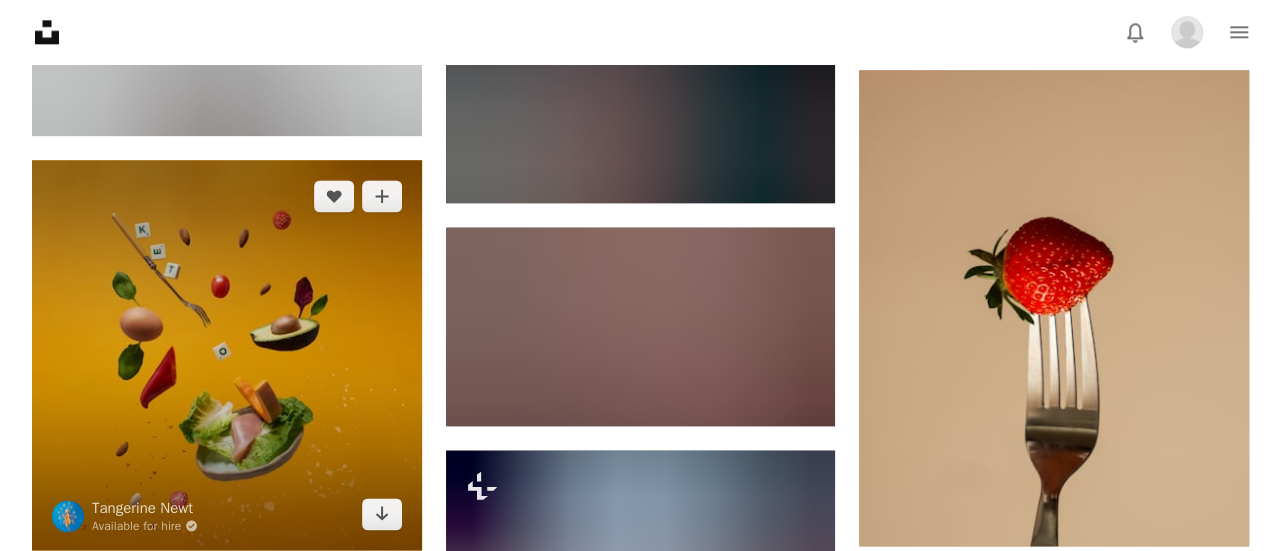 scroll, scrollTop: 12616, scrollLeft: 0, axis: vertical 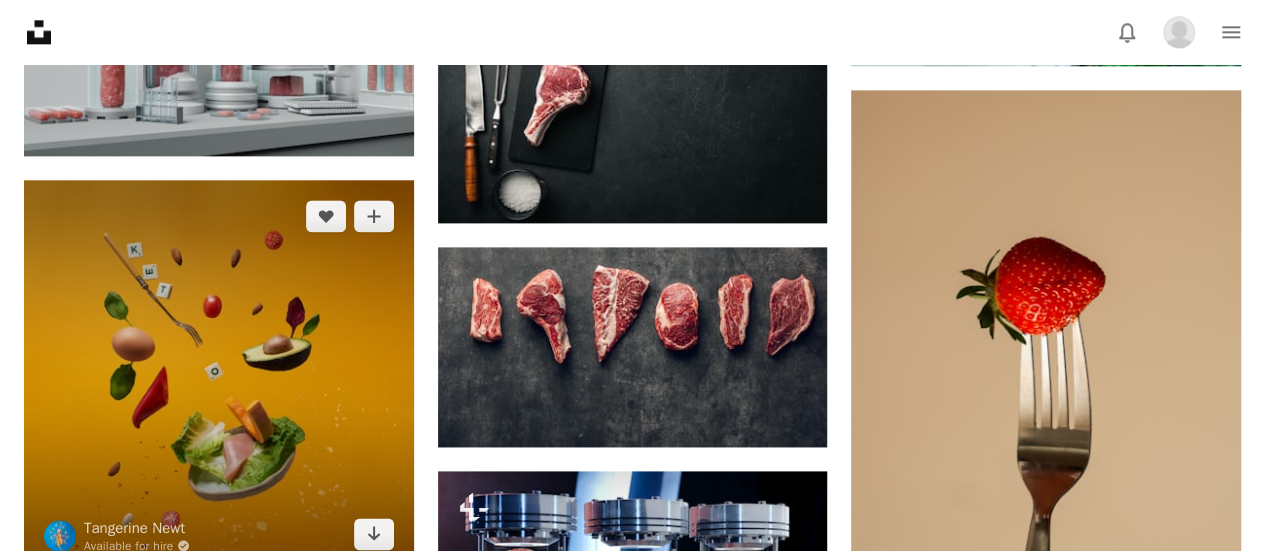 click at bounding box center (219, 375) 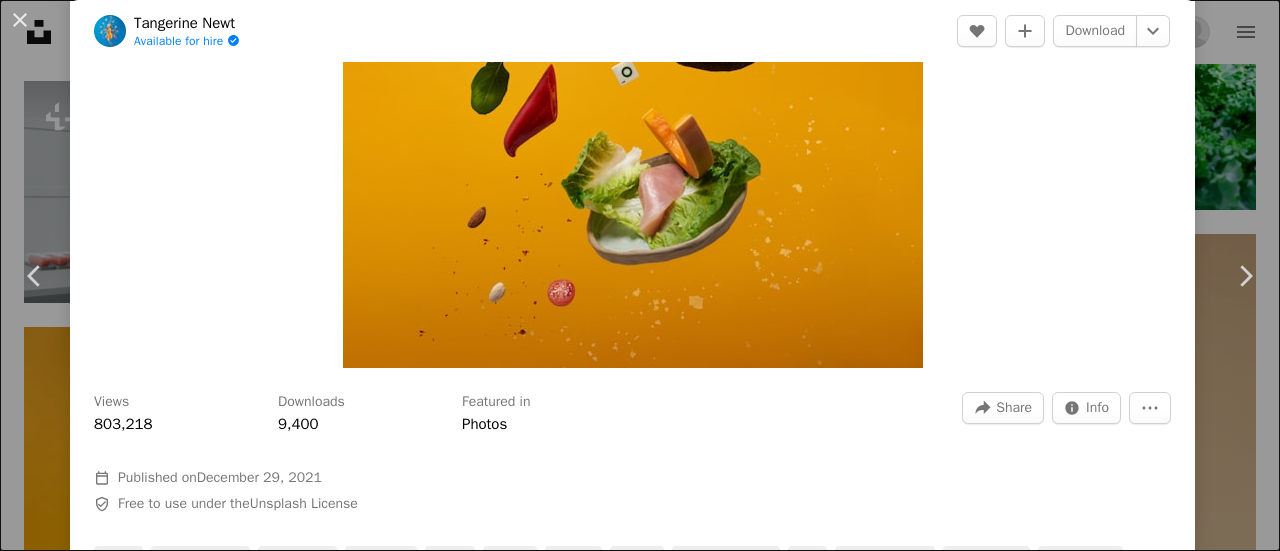 scroll, scrollTop: 0, scrollLeft: 0, axis: both 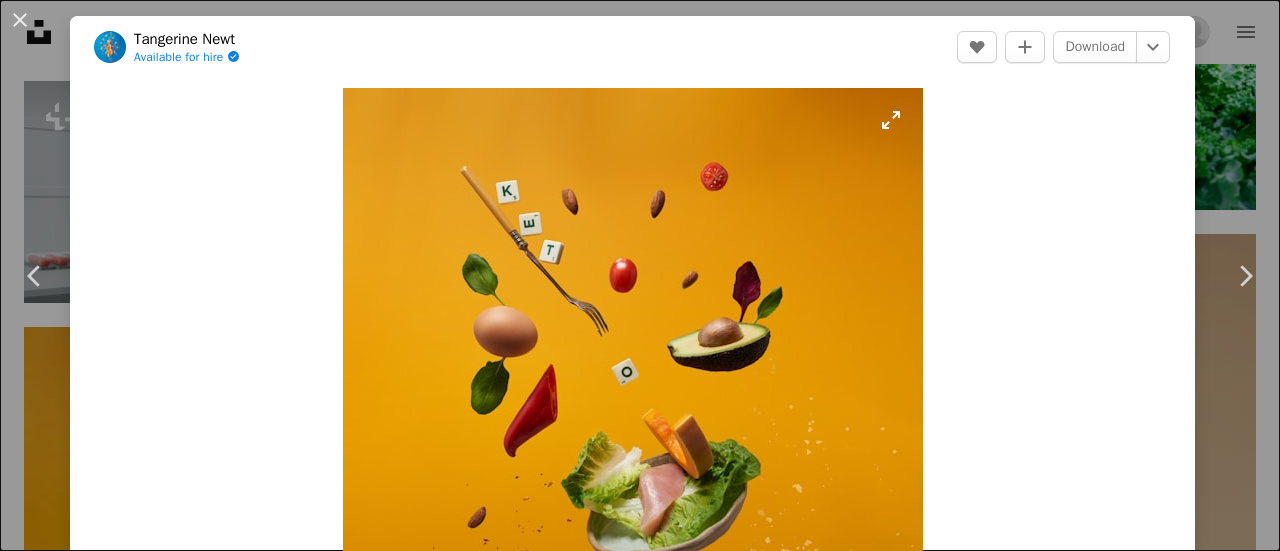 click at bounding box center [633, 378] 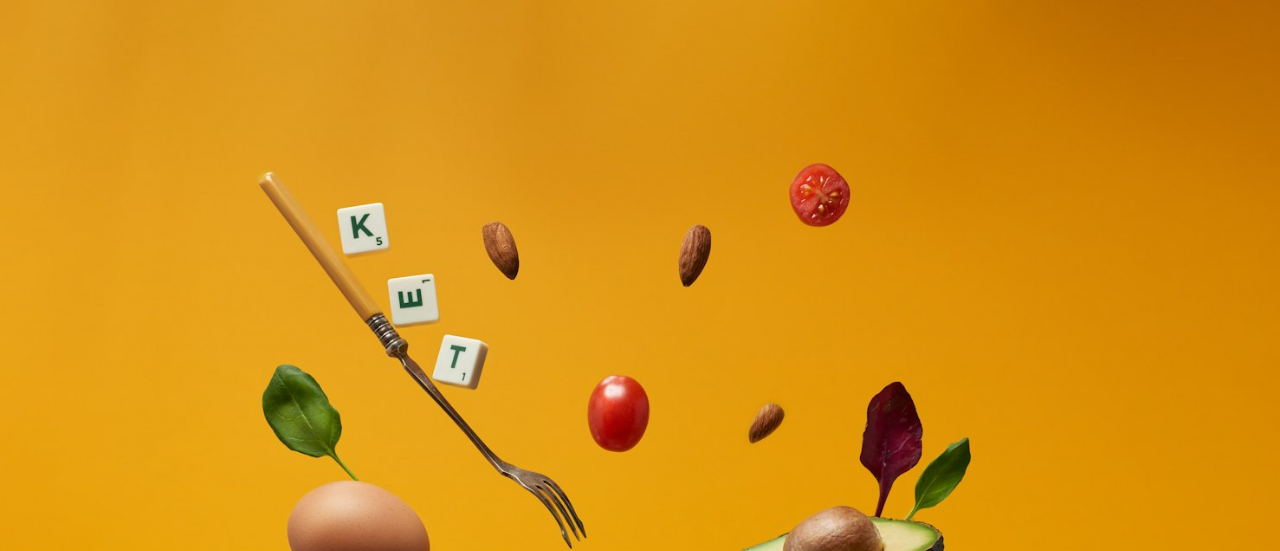 scroll, scrollTop: 350, scrollLeft: 0, axis: vertical 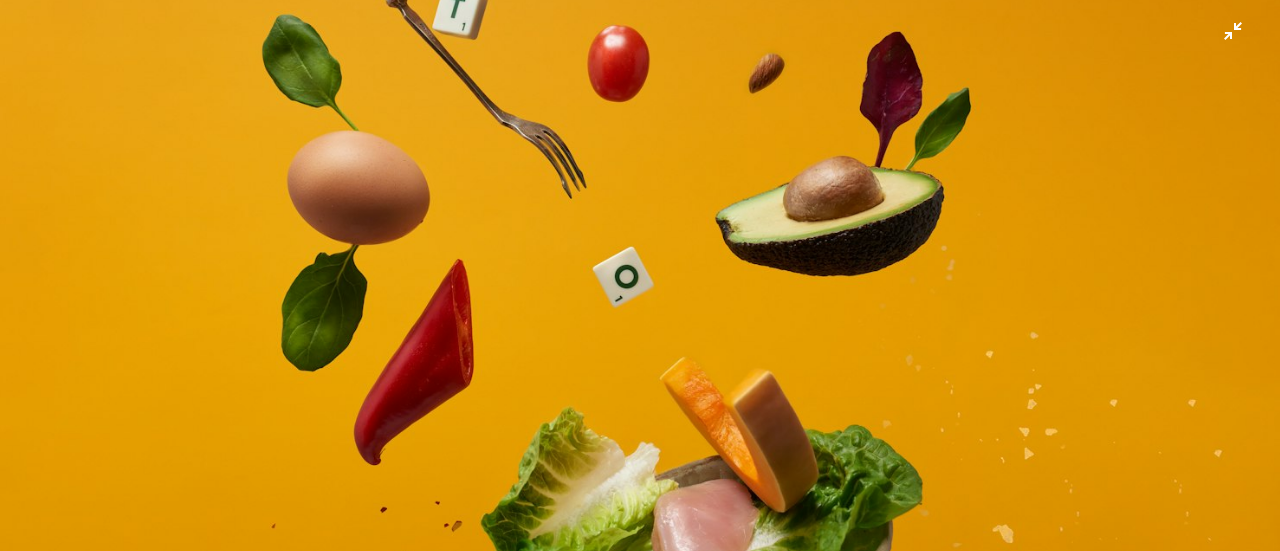 click at bounding box center (640, 290) 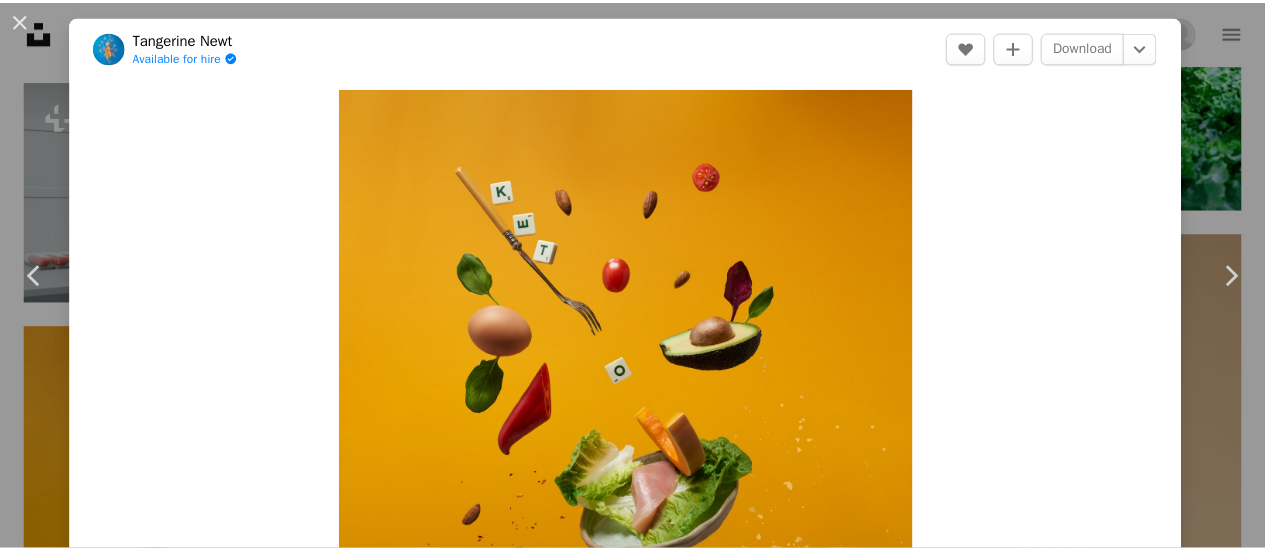 scroll, scrollTop: 88, scrollLeft: 0, axis: vertical 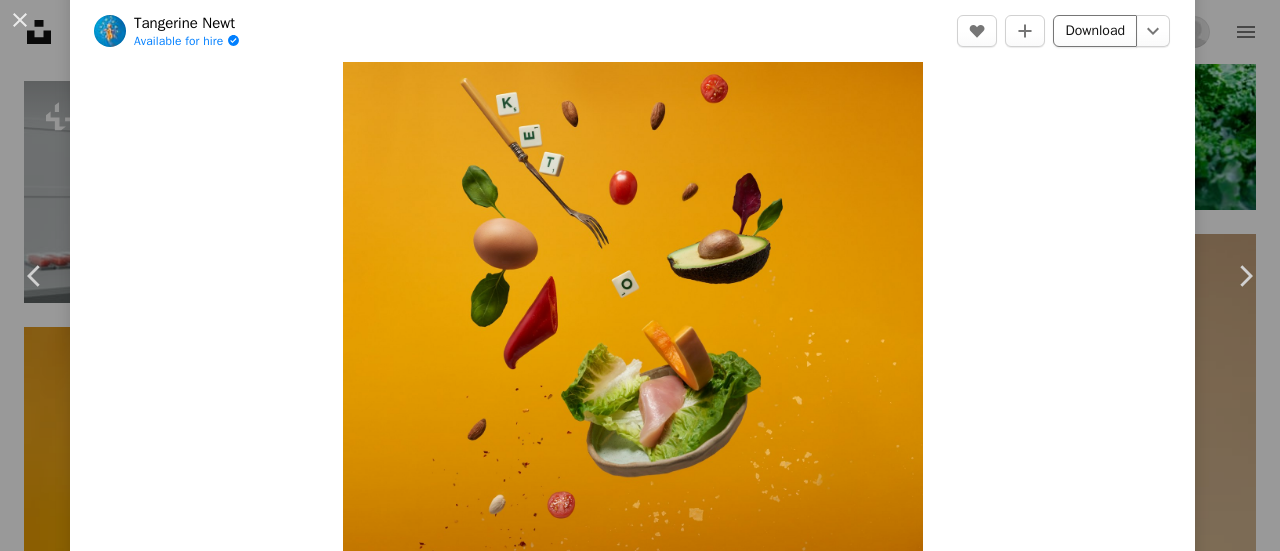 click on "Download" at bounding box center [1095, 31] 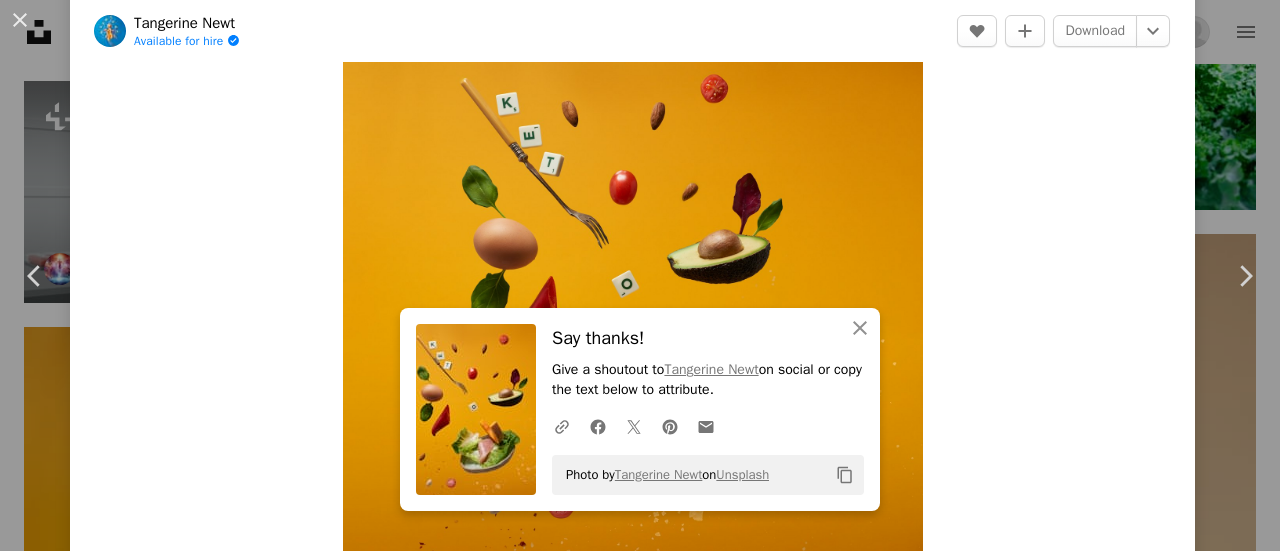 click on "An X shape" at bounding box center [20, 20] 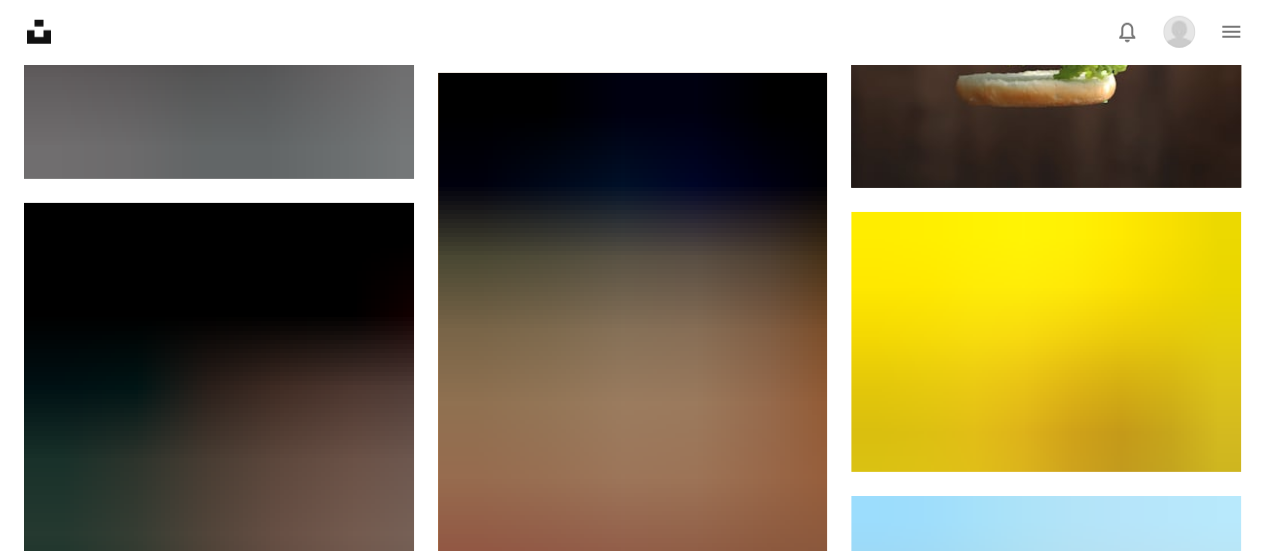 scroll, scrollTop: 6716, scrollLeft: 0, axis: vertical 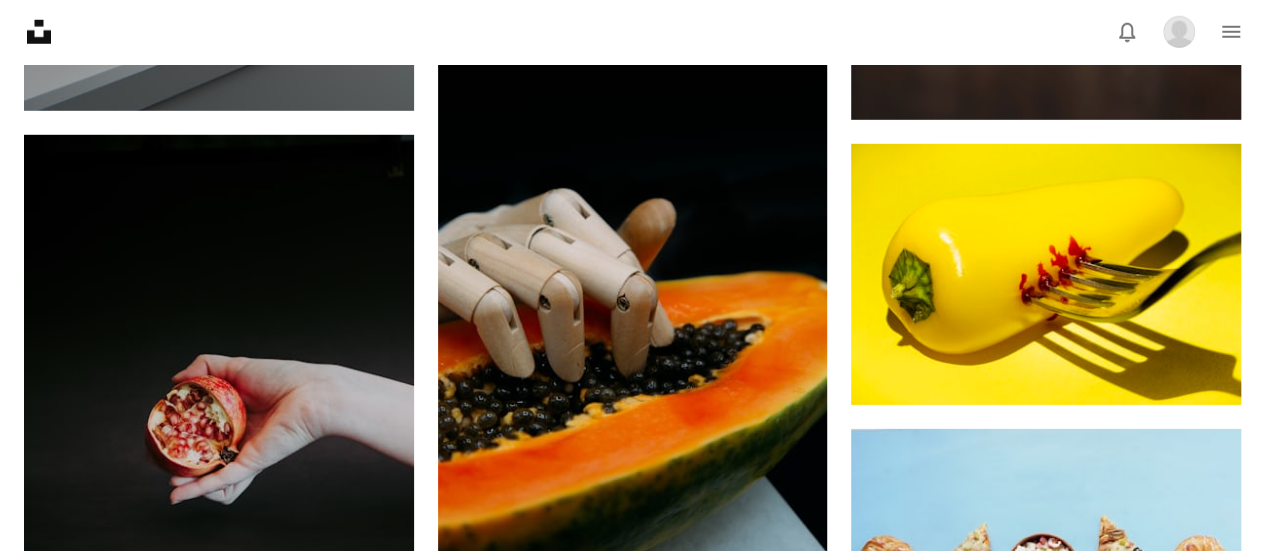 click on "Unsplash logo Unsplash Home A photo Pen Tool A stack of folders Download Bell navigation menu" at bounding box center (632, 32) 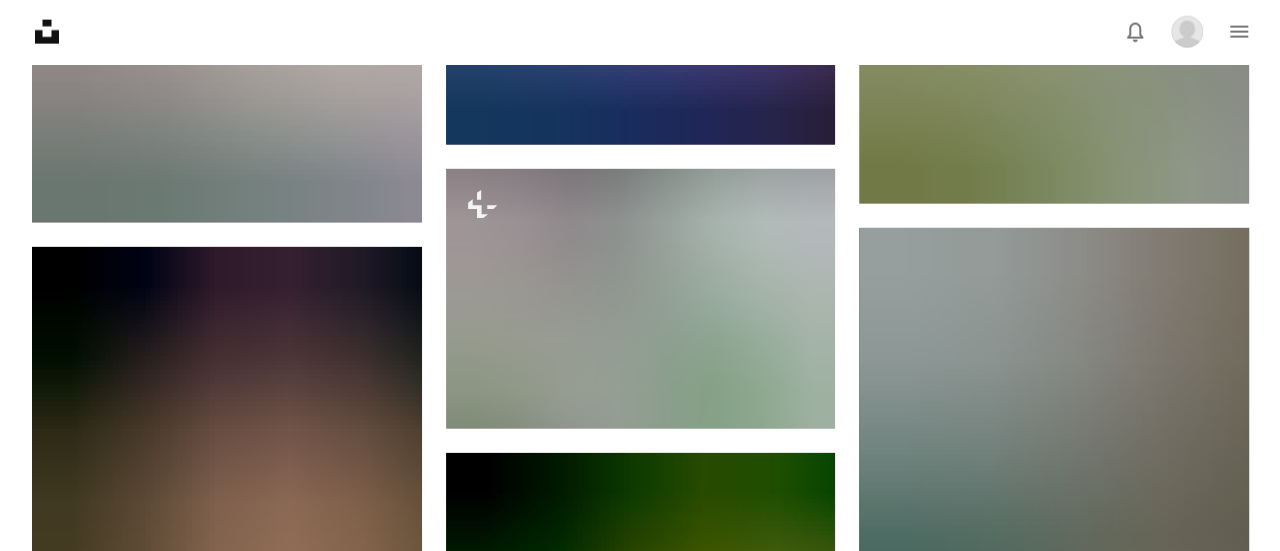 scroll, scrollTop: 2416, scrollLeft: 0, axis: vertical 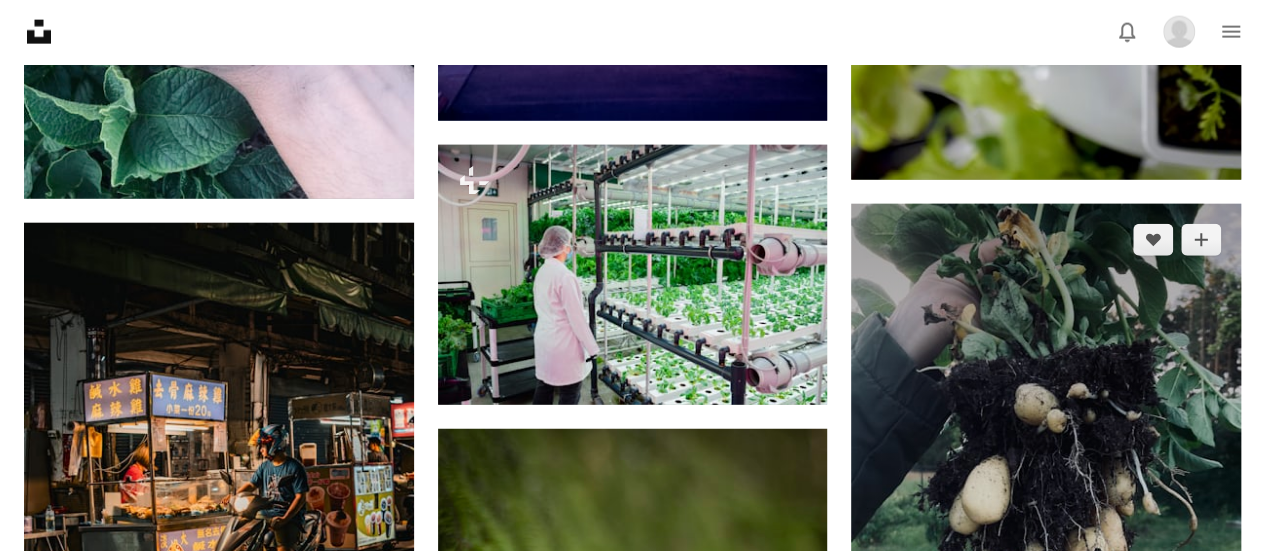 click at bounding box center (1046, 550) 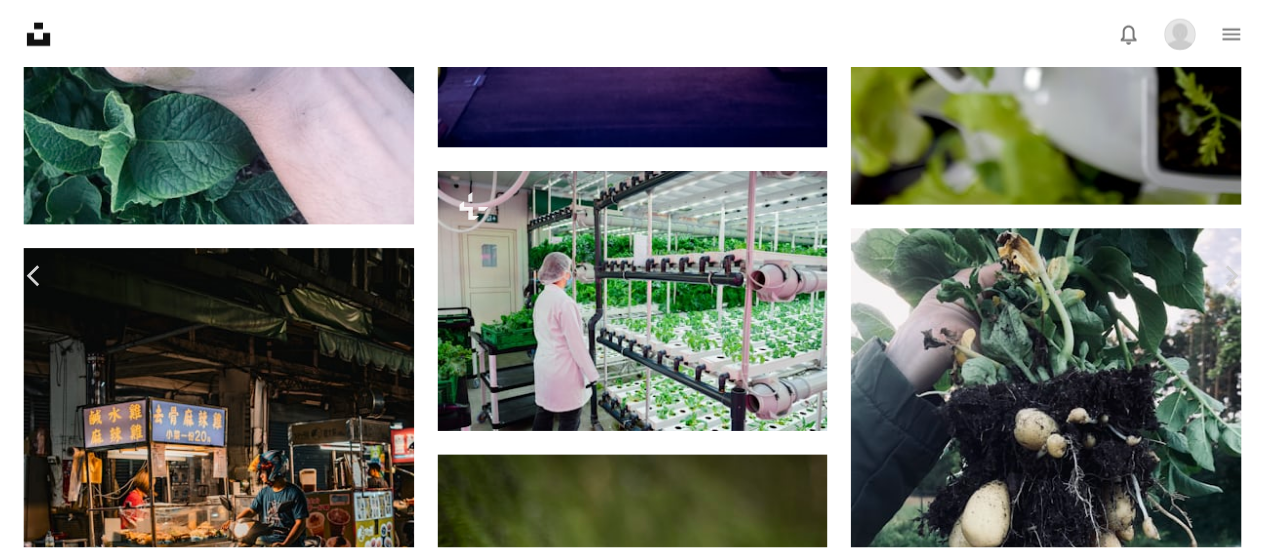 scroll, scrollTop: 3000, scrollLeft: 0, axis: vertical 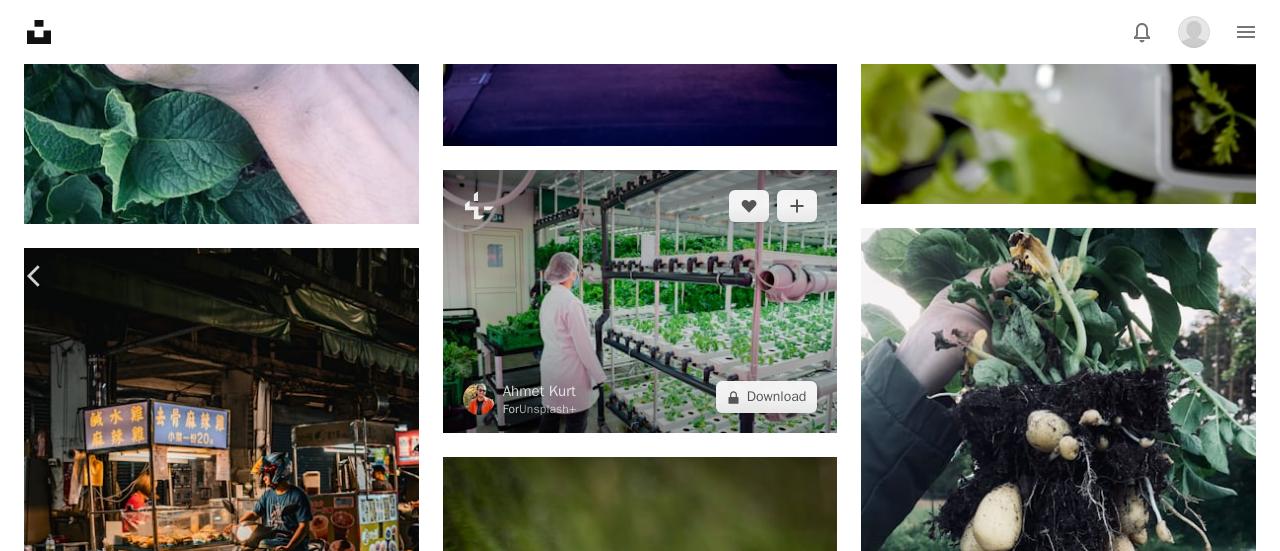 click on "An X shape" at bounding box center (20, 20) 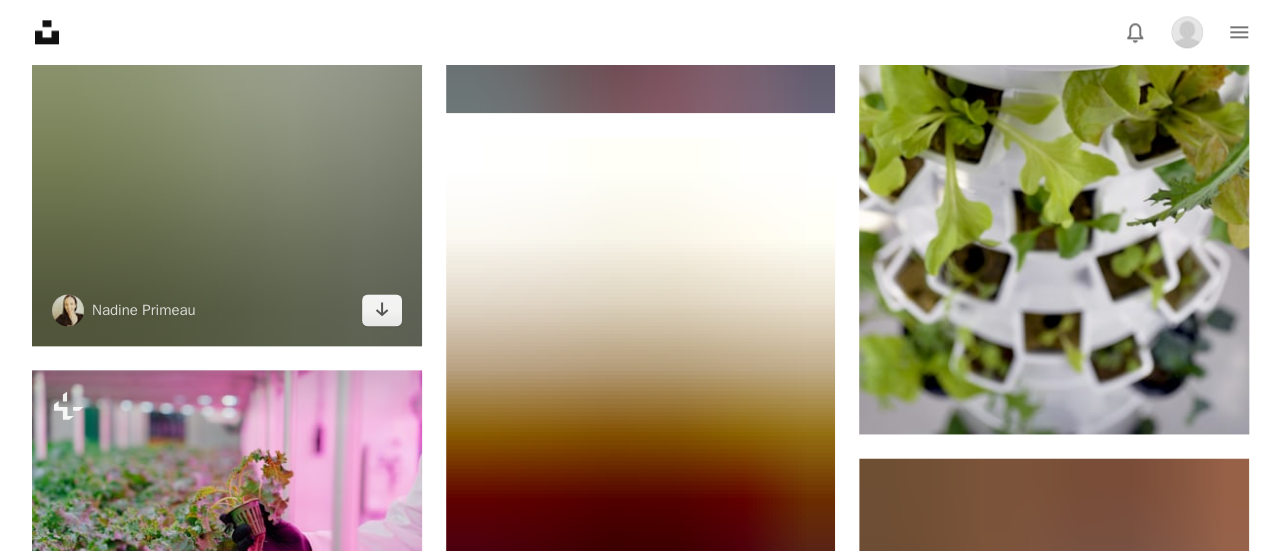scroll, scrollTop: 1316, scrollLeft: 0, axis: vertical 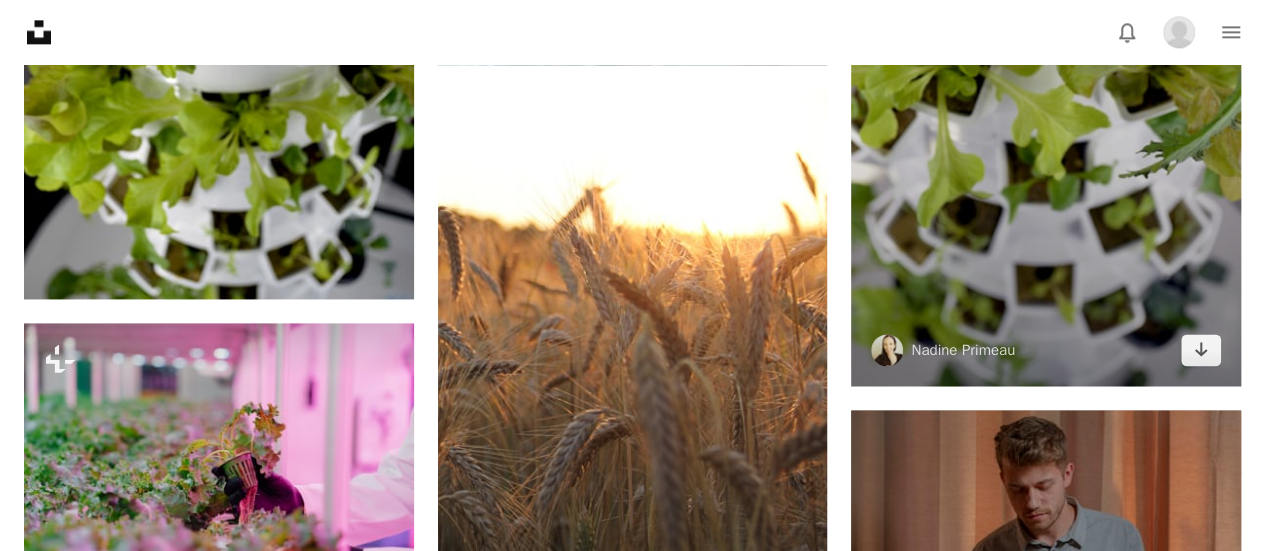 click at bounding box center [1046, 79] 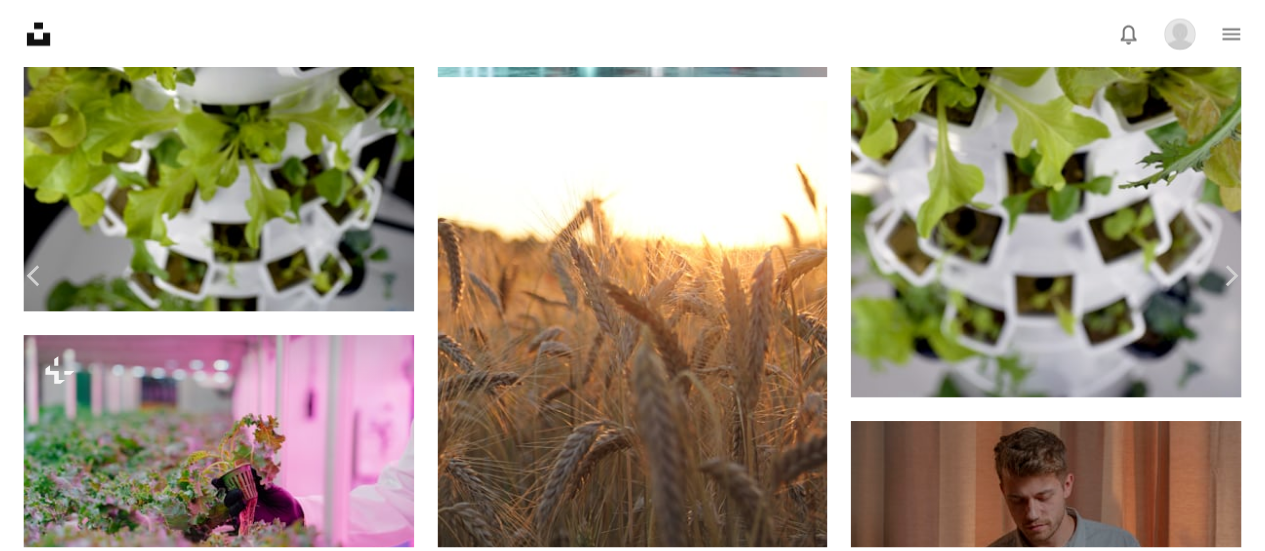 scroll, scrollTop: 5818, scrollLeft: 0, axis: vertical 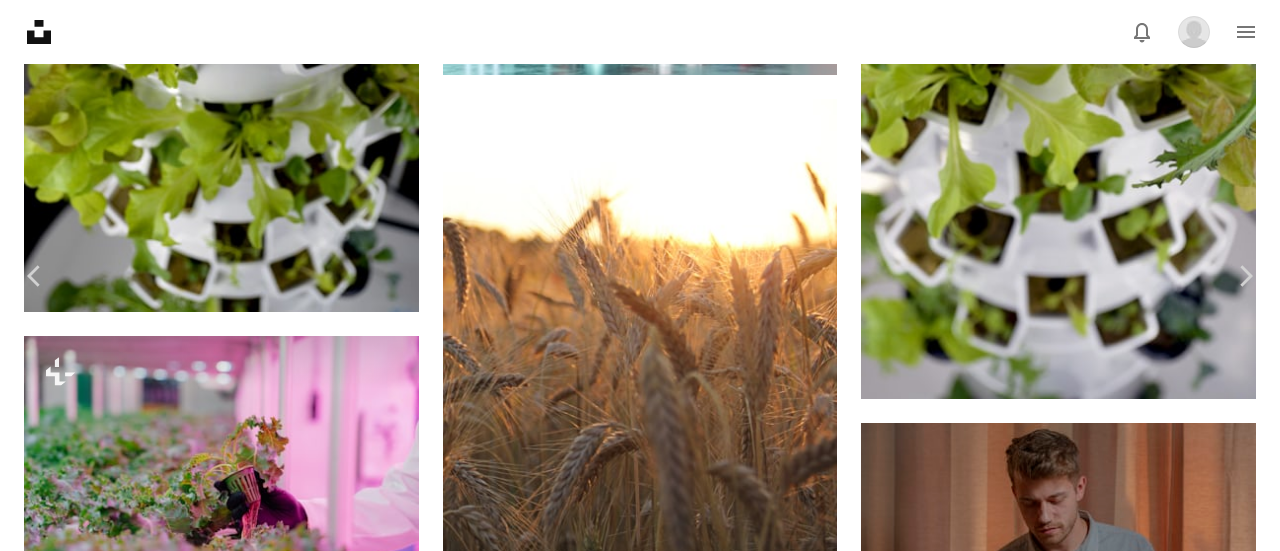 click on "An X shape" at bounding box center (20, 20) 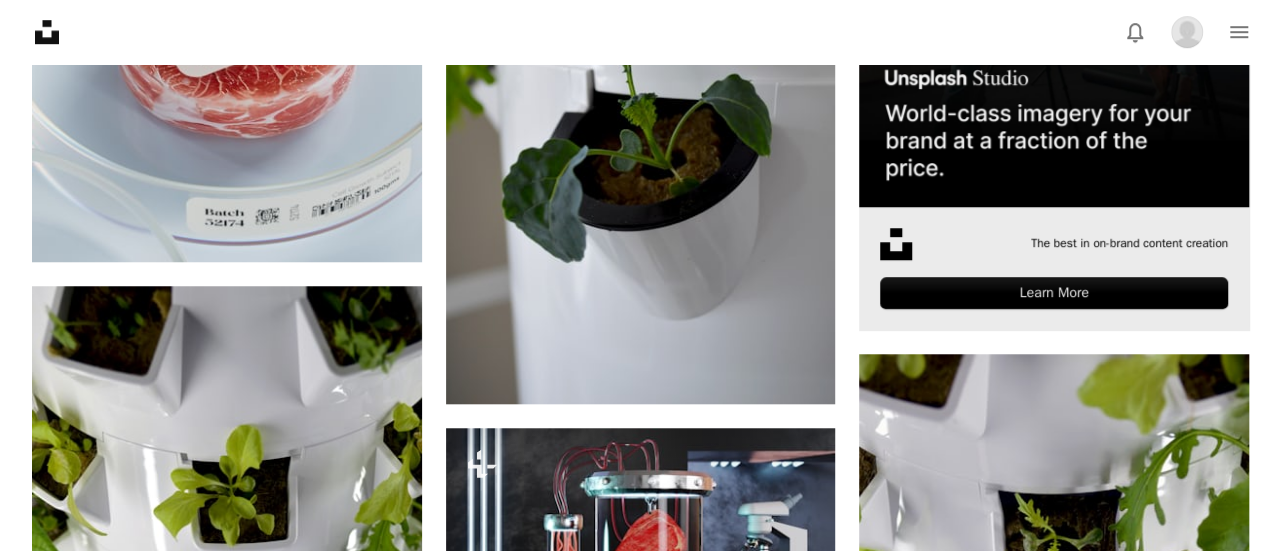 scroll, scrollTop: 716, scrollLeft: 0, axis: vertical 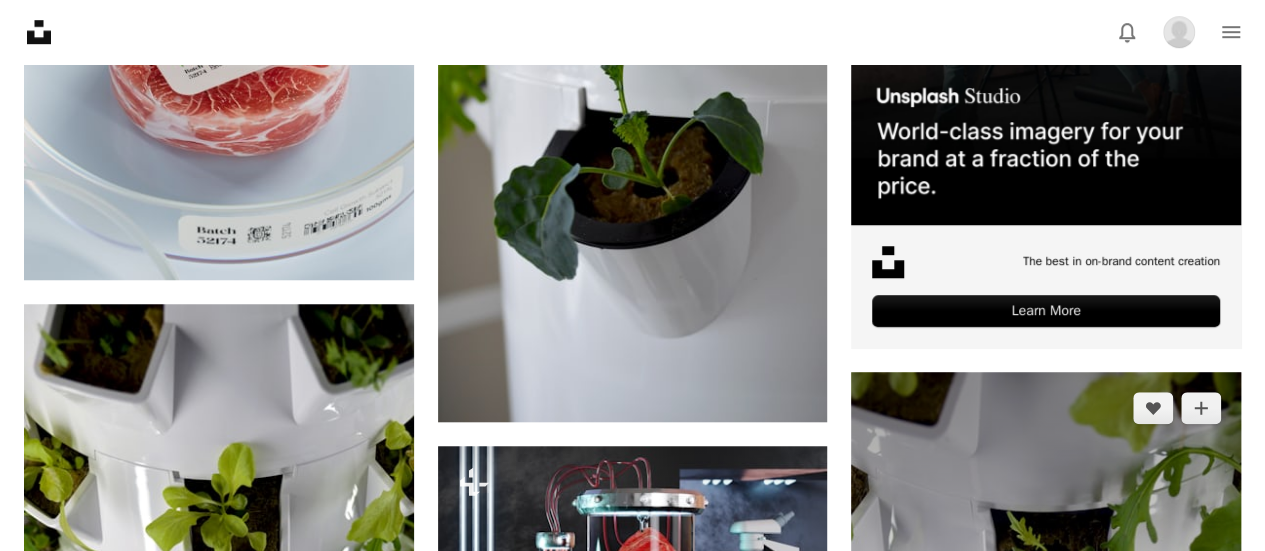 click at bounding box center (1046, 679) 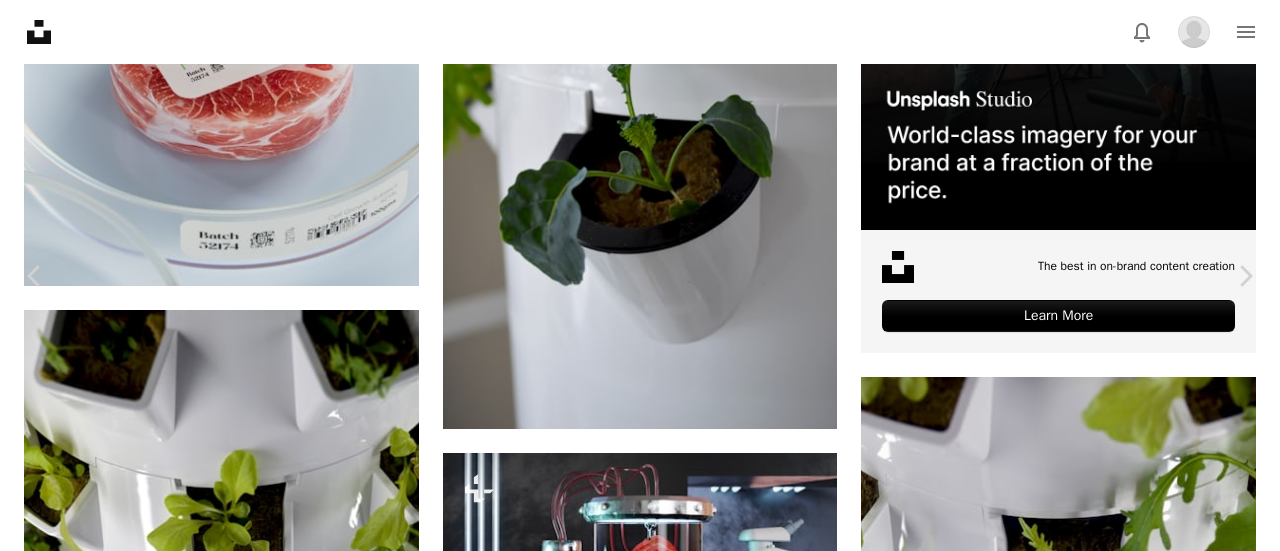 click on "Download" at bounding box center [1095, 16188] 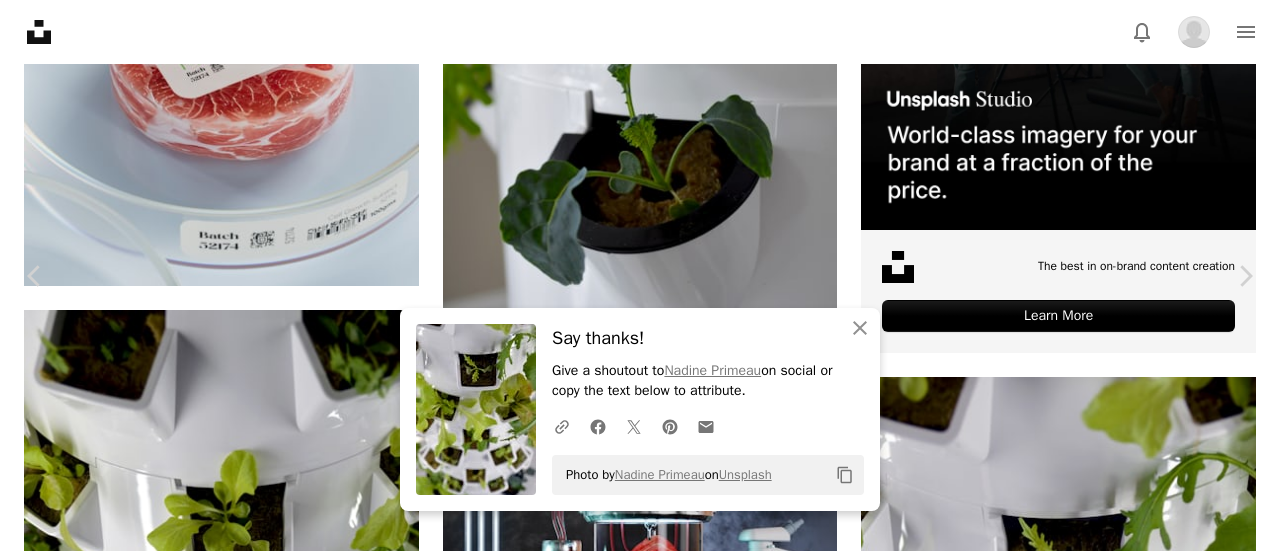 click on "An X shape" at bounding box center (20, 20) 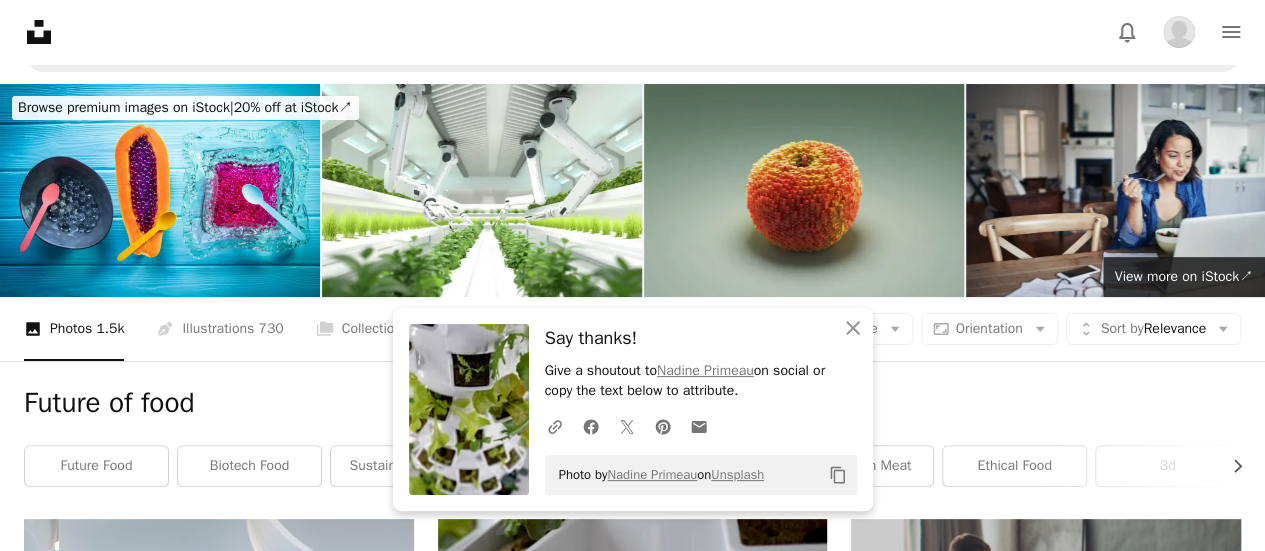 scroll, scrollTop: 0, scrollLeft: 0, axis: both 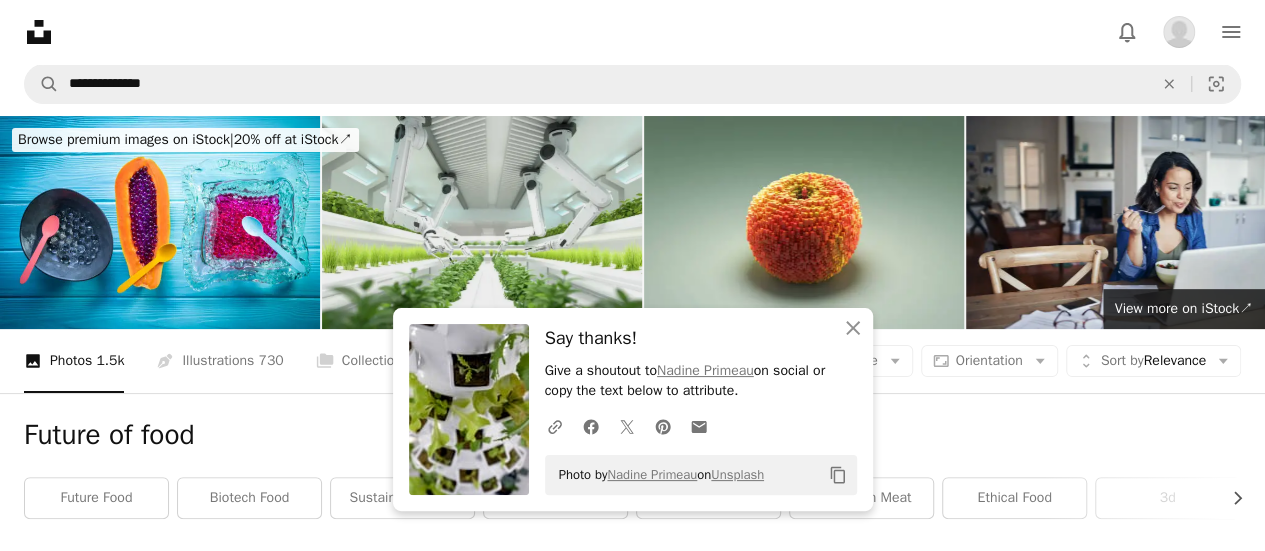 click at bounding box center [482, 222] 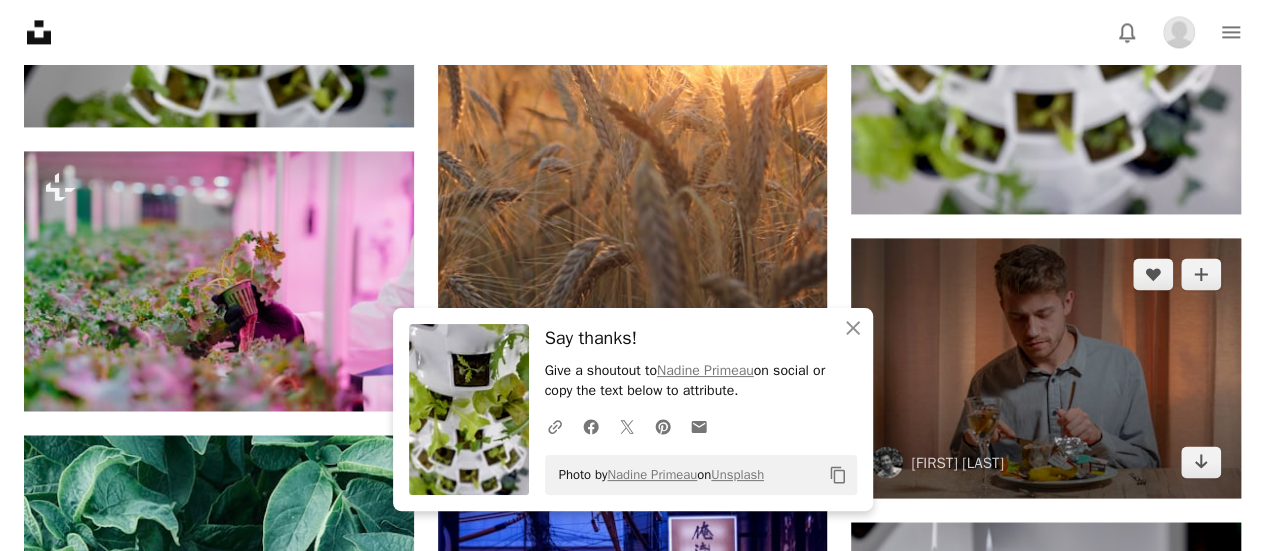 scroll, scrollTop: 1500, scrollLeft: 0, axis: vertical 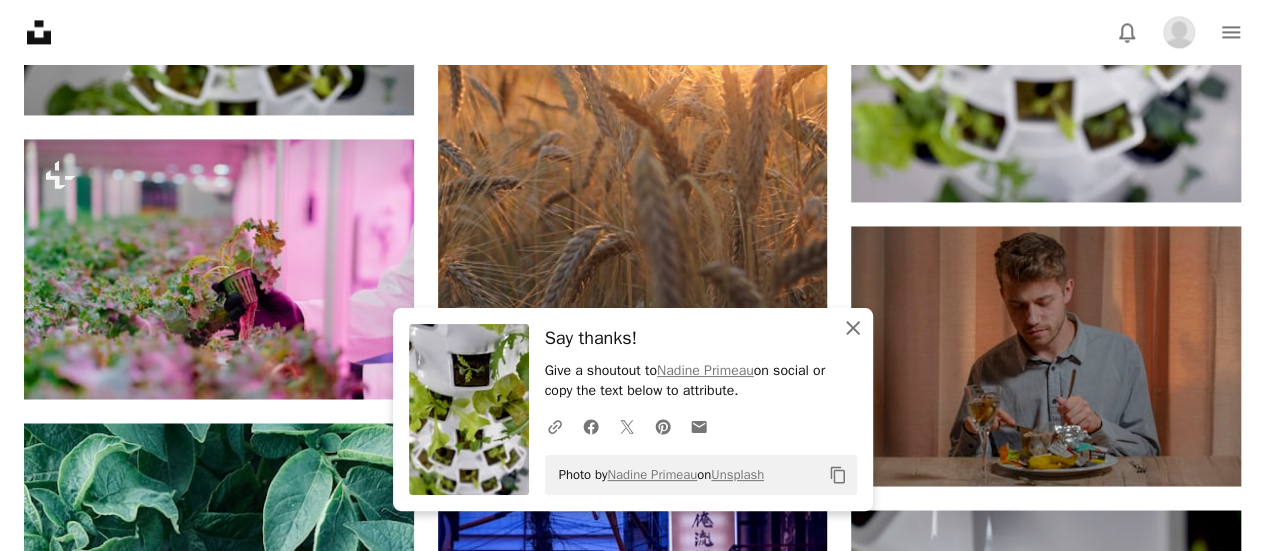click on "An X shape" 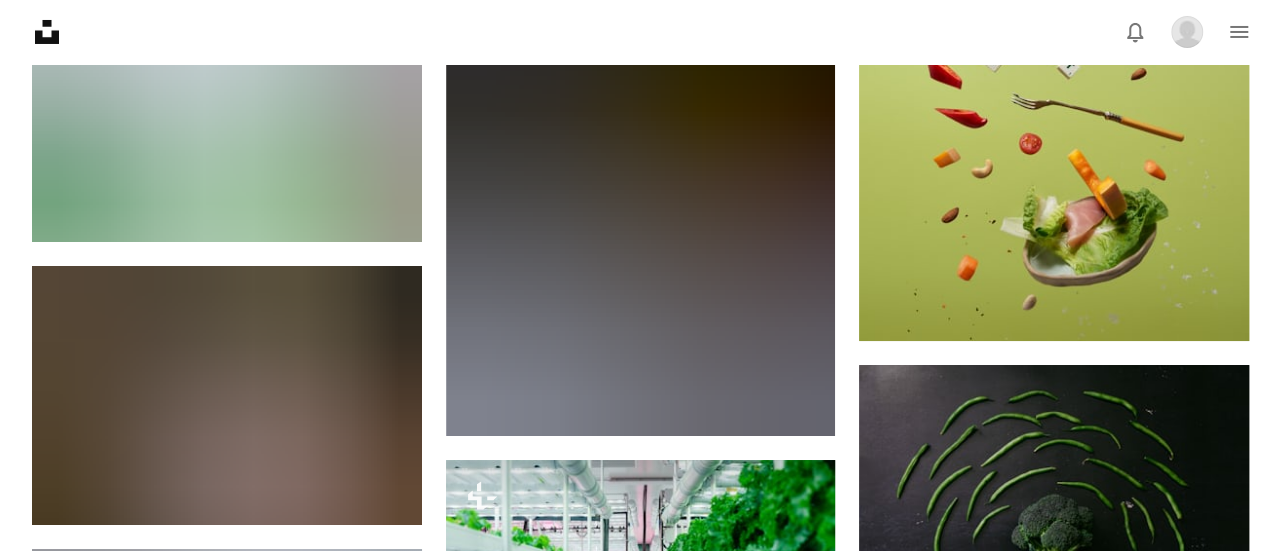 scroll, scrollTop: 7500, scrollLeft: 0, axis: vertical 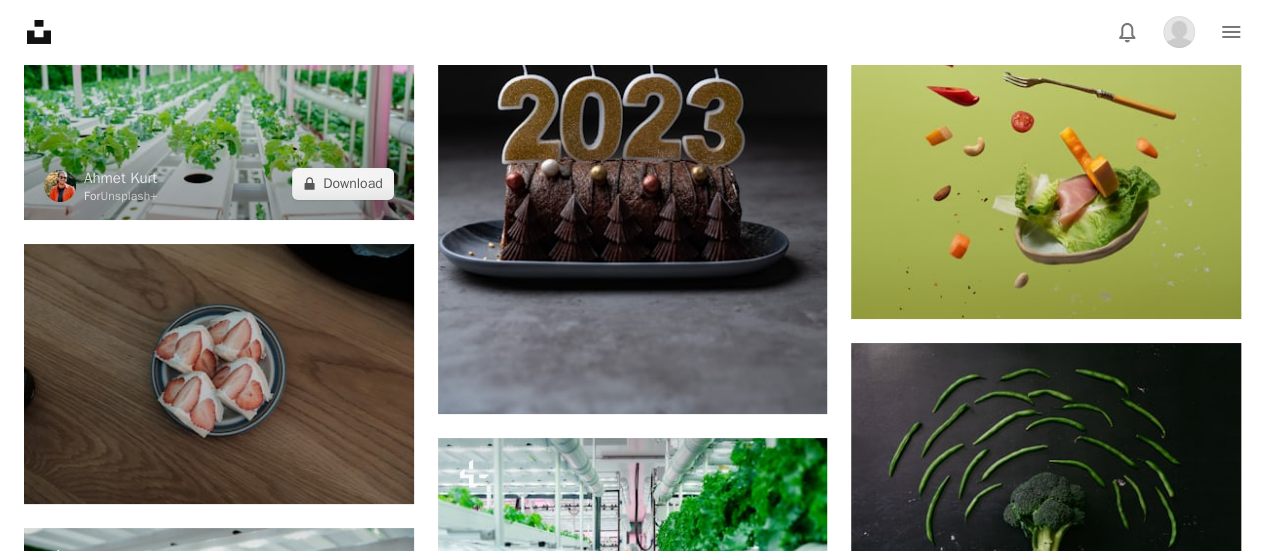 click at bounding box center [219, 90] 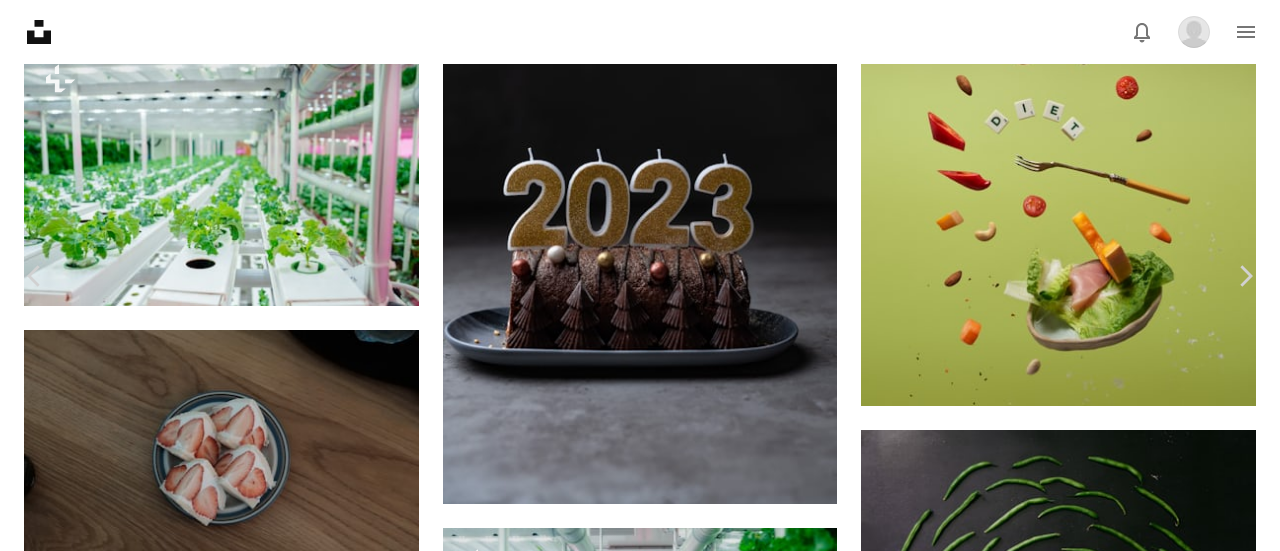 scroll, scrollTop: 2000, scrollLeft: 0, axis: vertical 